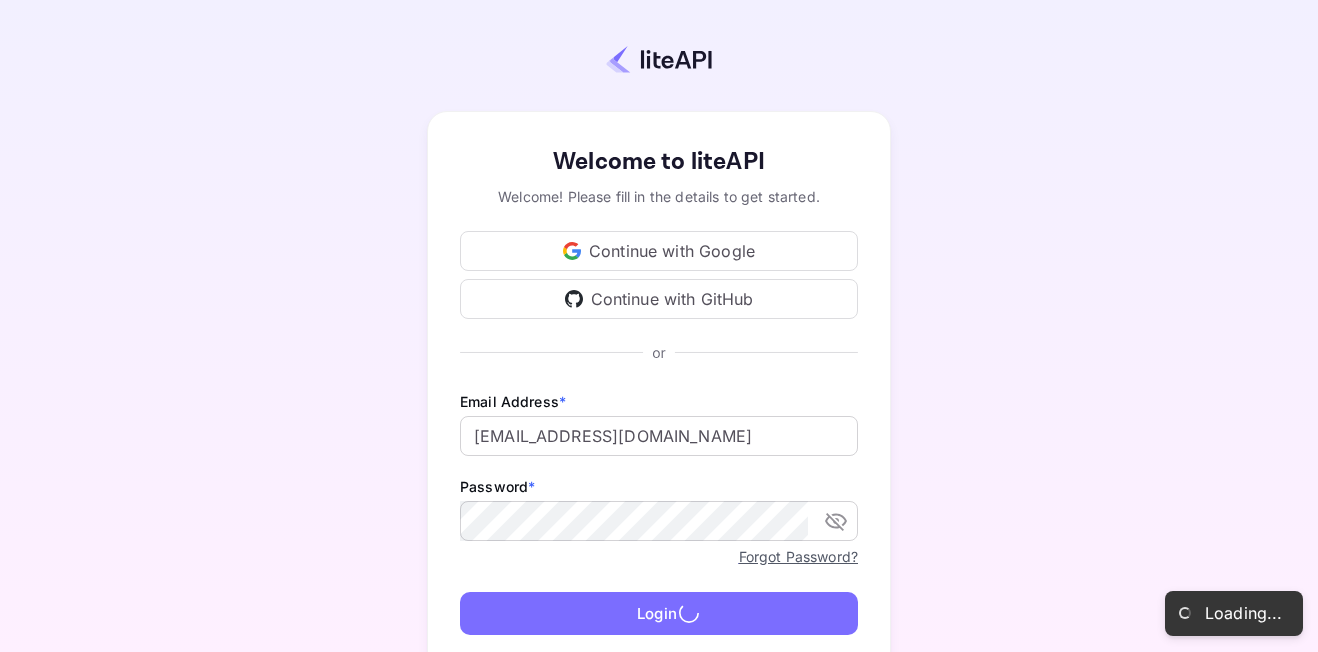 scroll, scrollTop: 0, scrollLeft: 0, axis: both 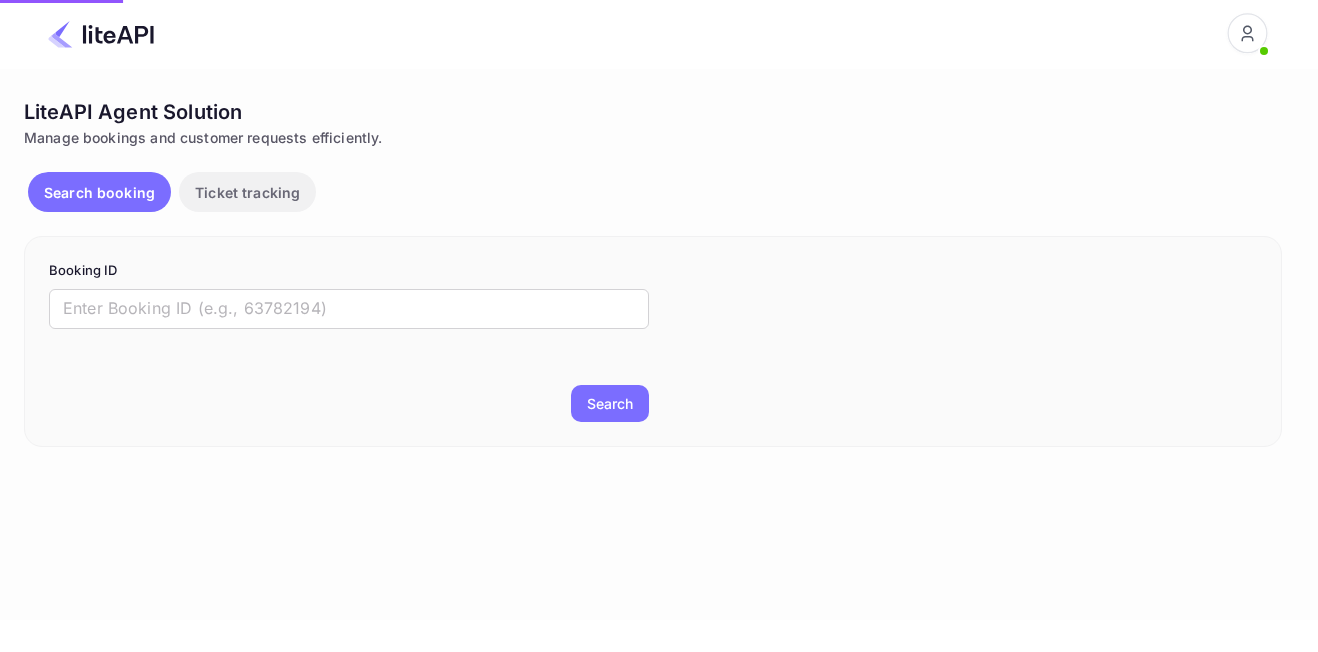 click on "Booking ID ​ Search" at bounding box center (345, 337) 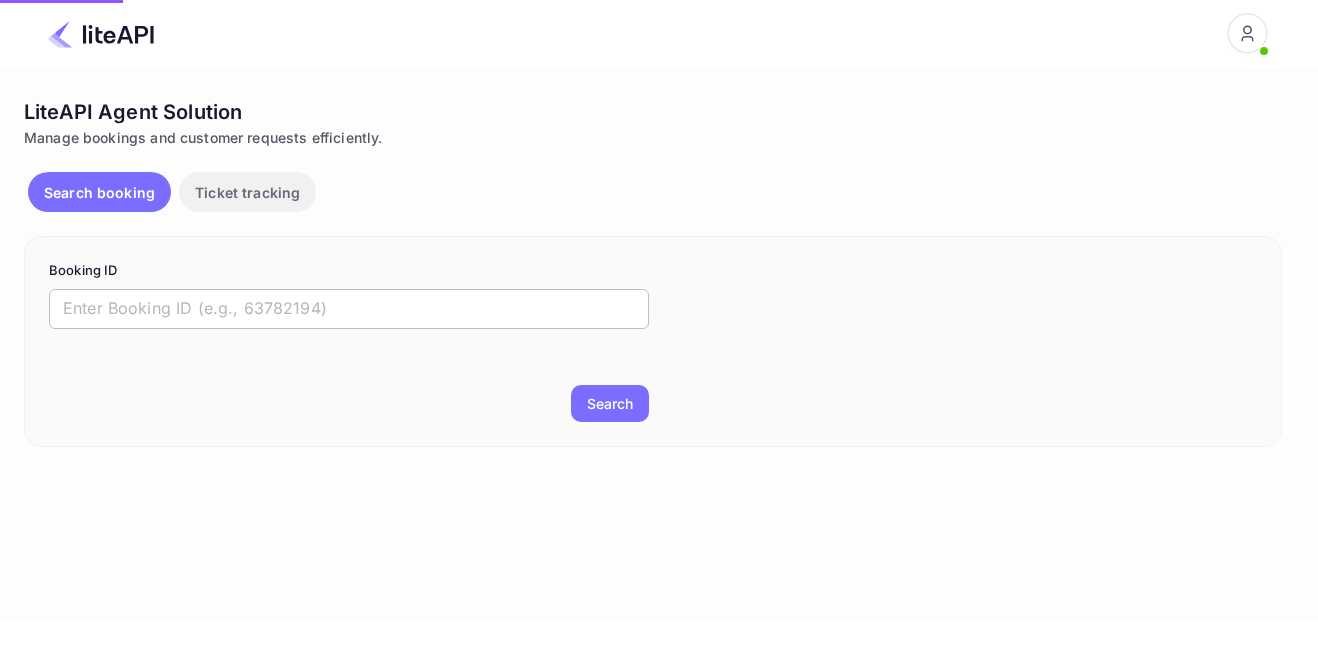 click at bounding box center (349, 309) 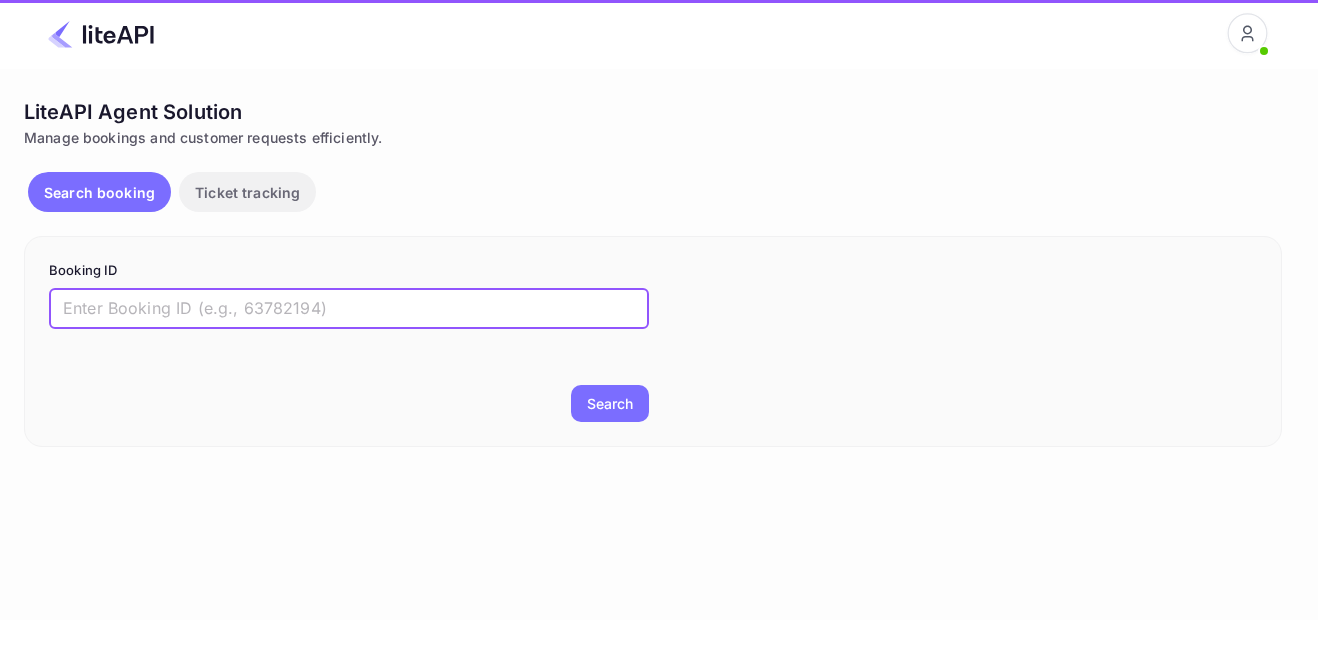 paste on "7706989" 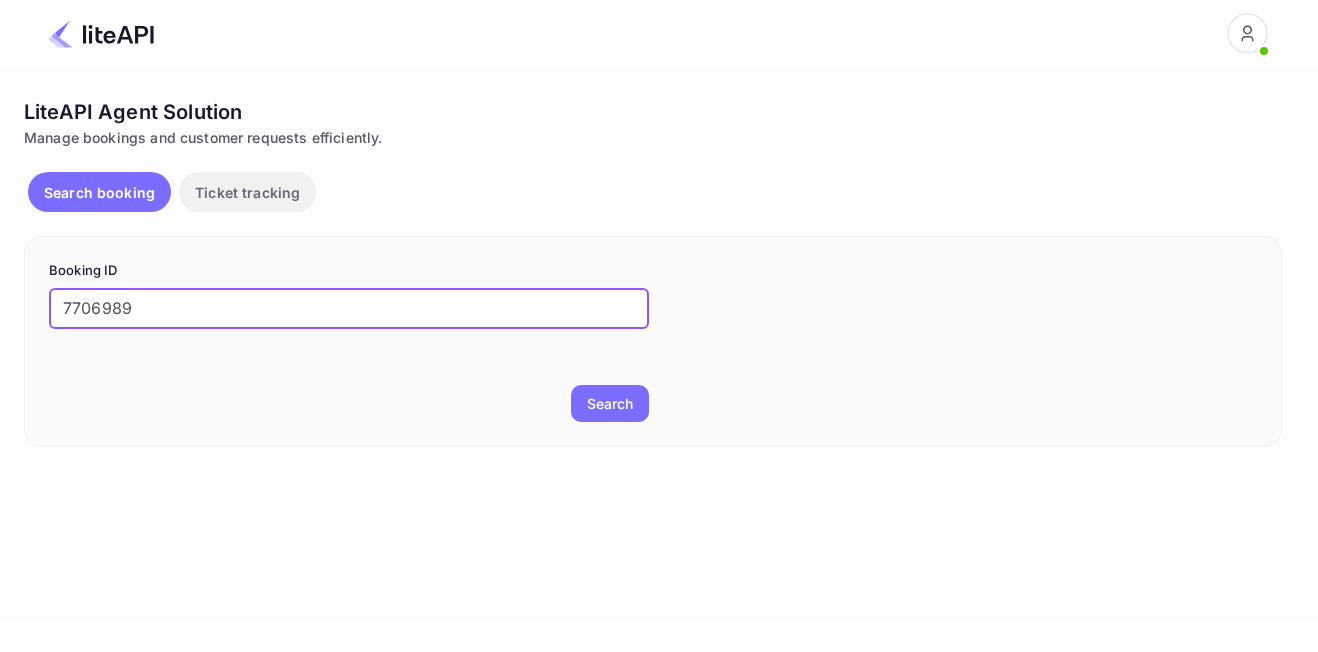 type on "7706989" 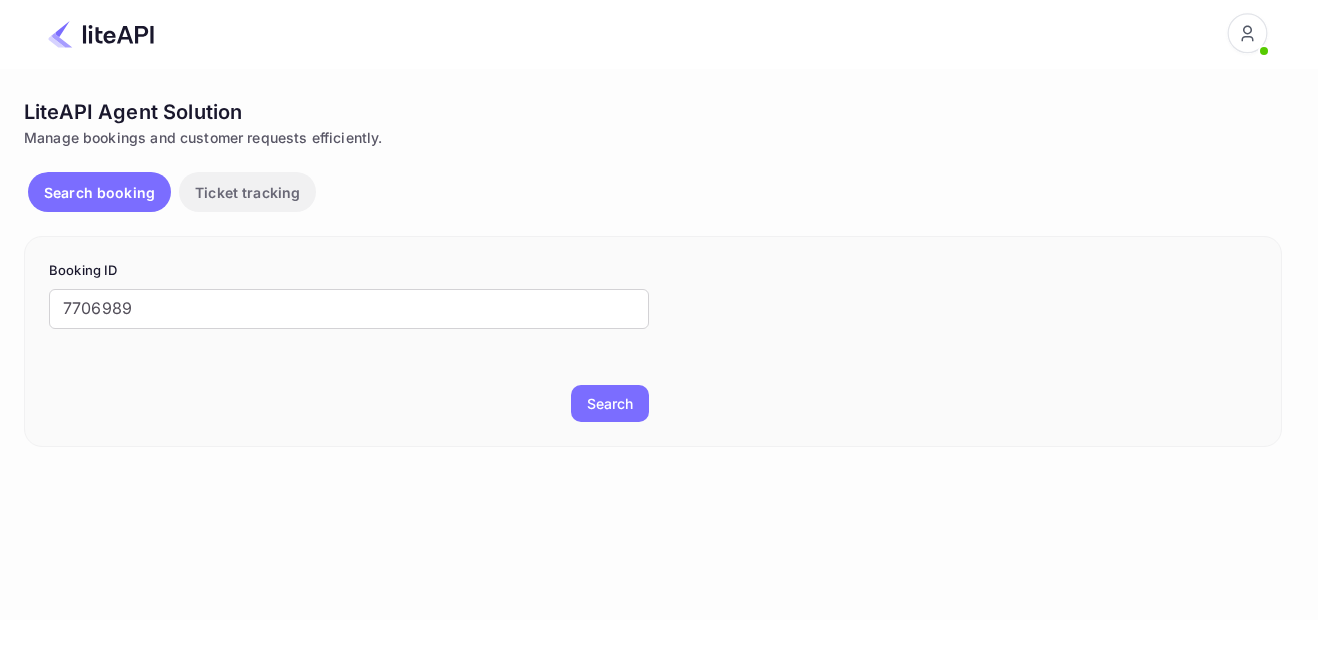 click on "Booking ID 7706989 ​ Search" at bounding box center [653, 341] 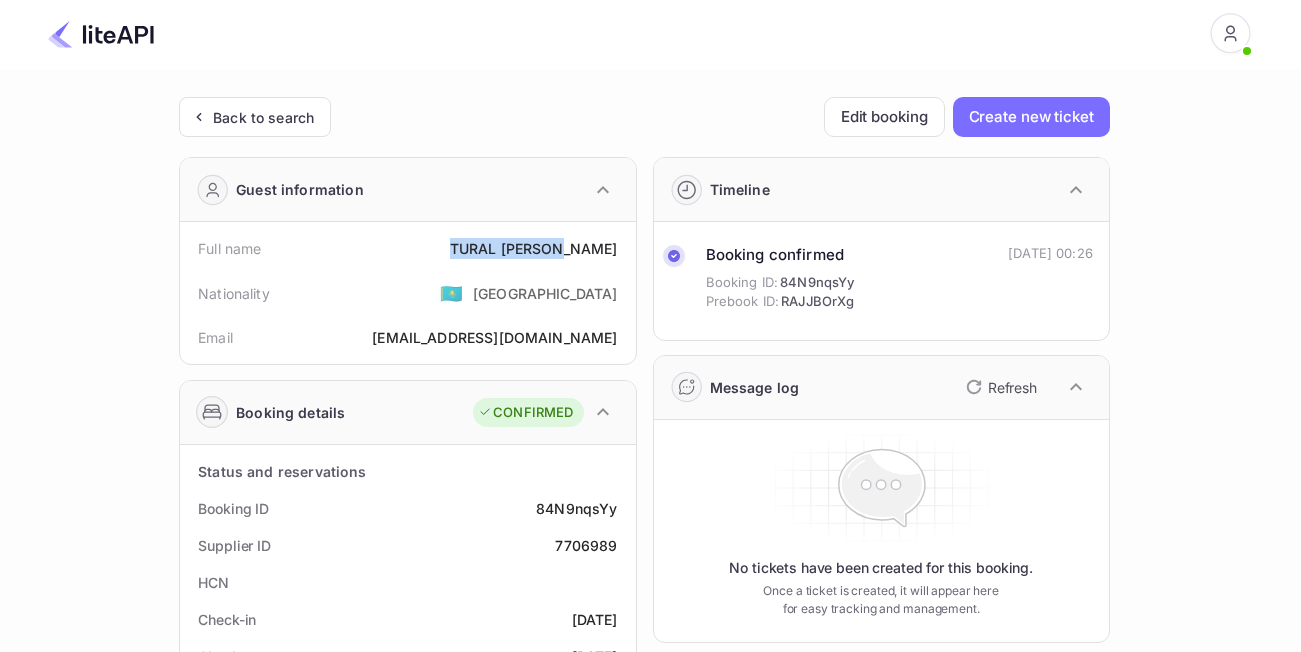 drag, startPoint x: 486, startPoint y: 248, endPoint x: 624, endPoint y: 248, distance: 138 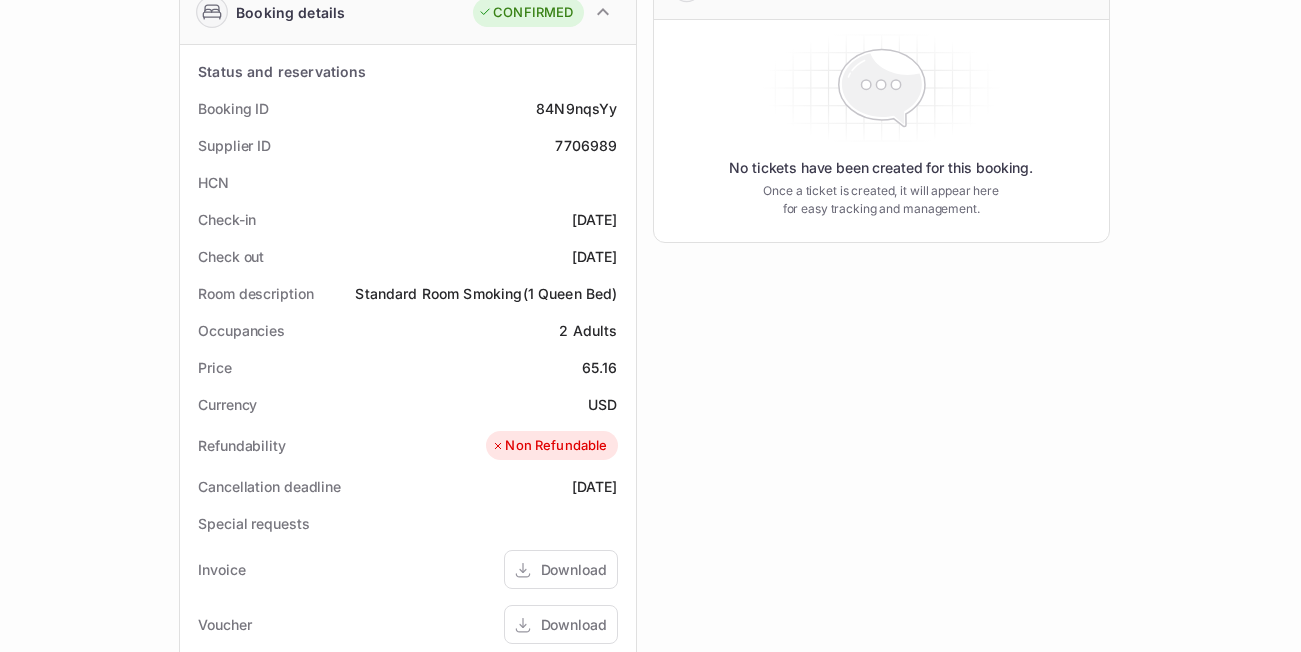 click on "65.16" at bounding box center [600, 367] 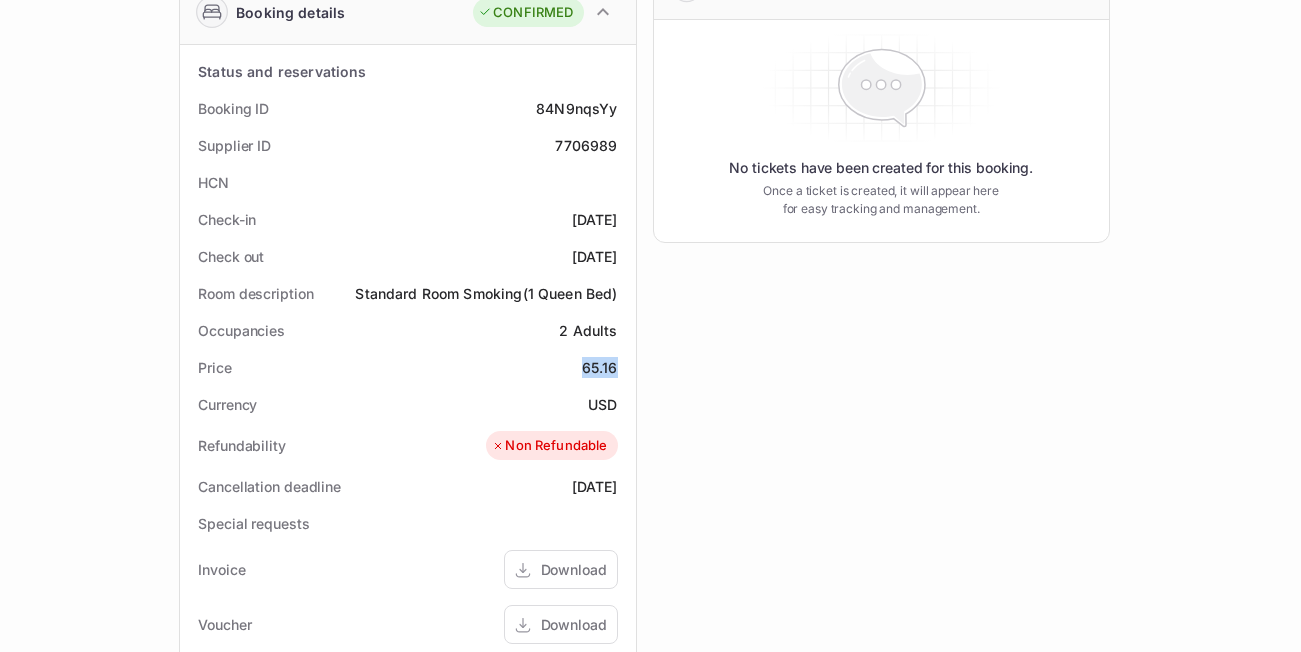 click on "65.16" at bounding box center (600, 367) 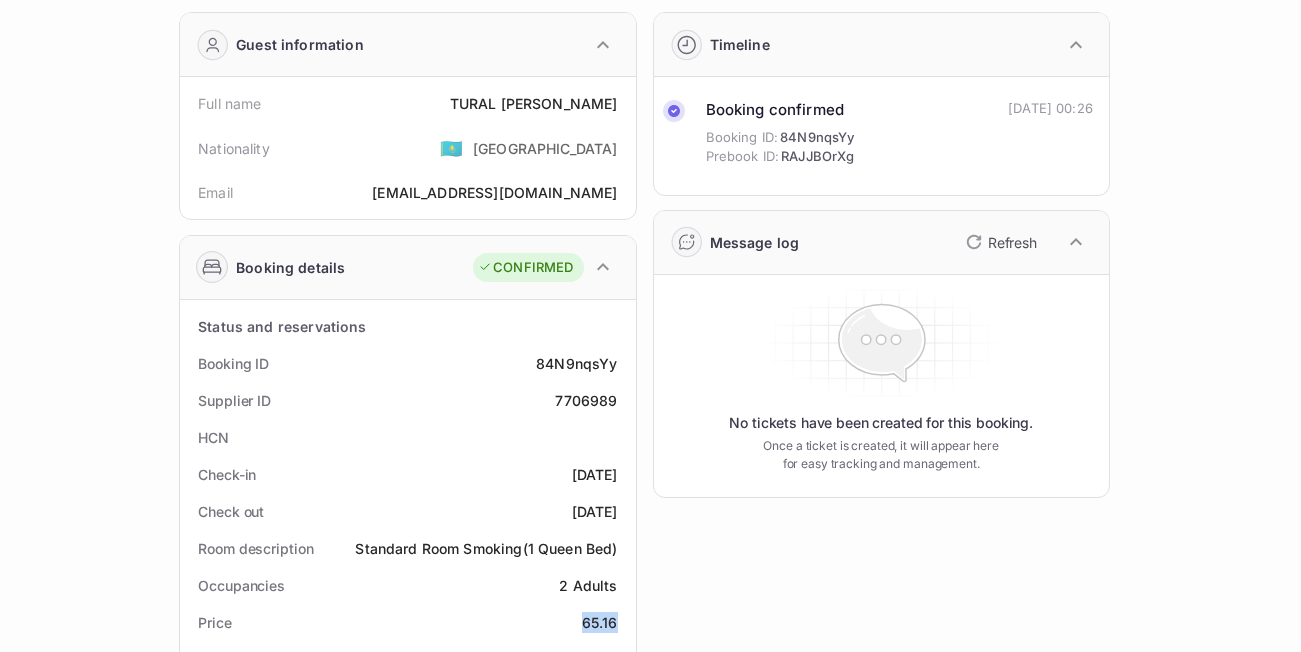 scroll, scrollTop: 0, scrollLeft: 0, axis: both 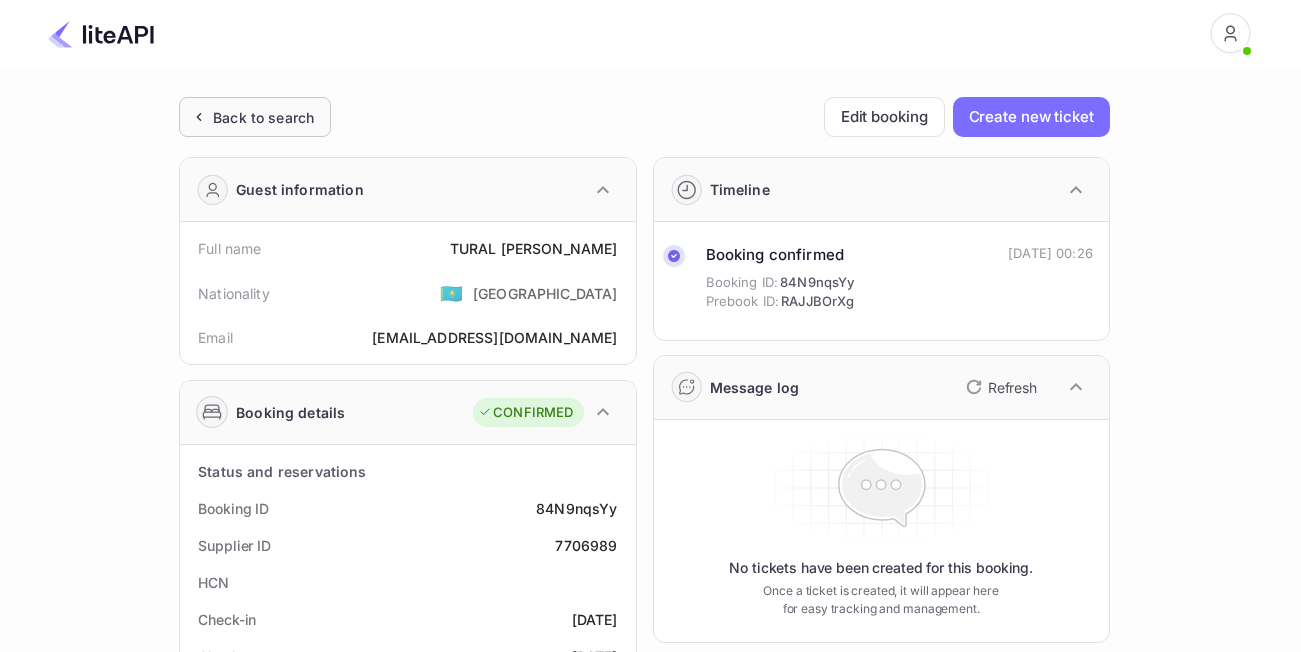 click on "Back to search" at bounding box center (263, 117) 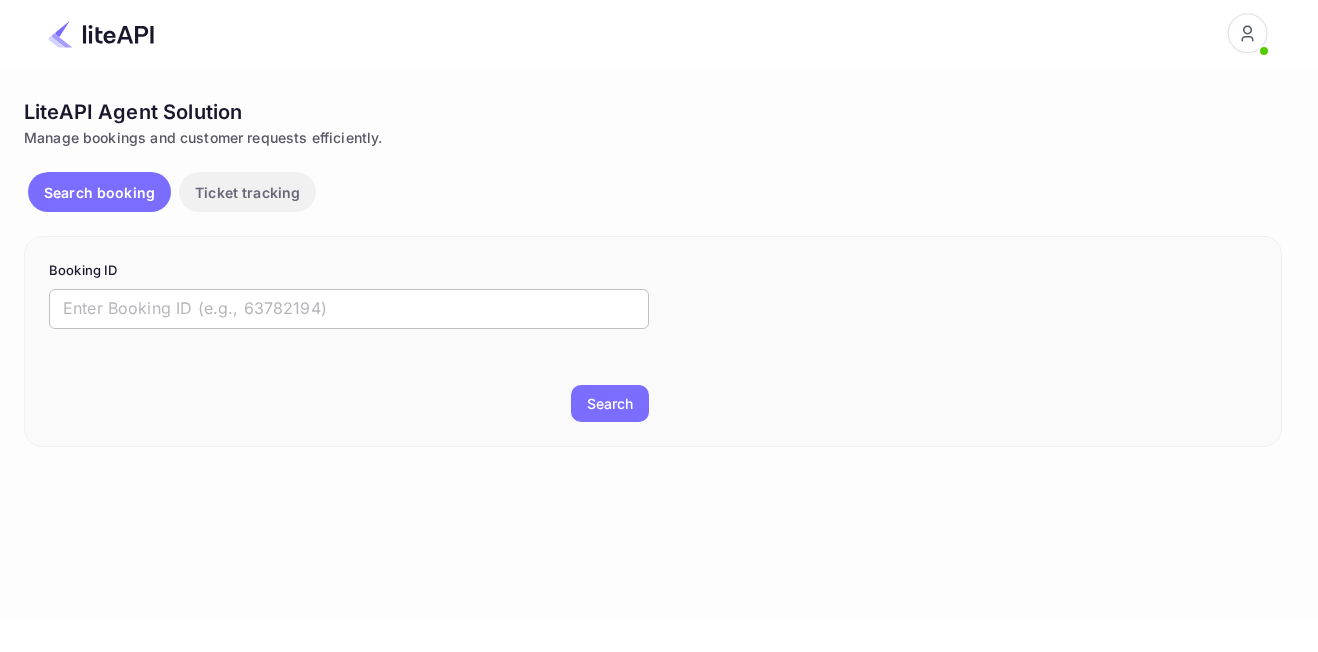 click at bounding box center [349, 309] 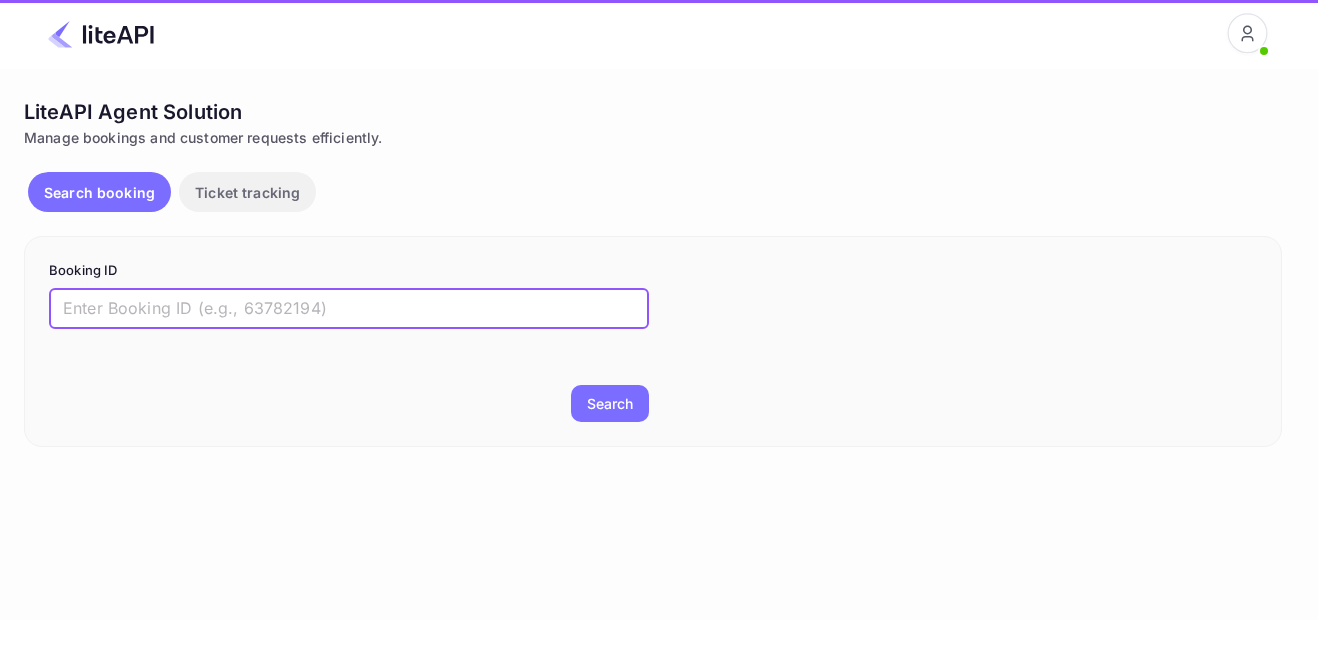 paste on "8255550" 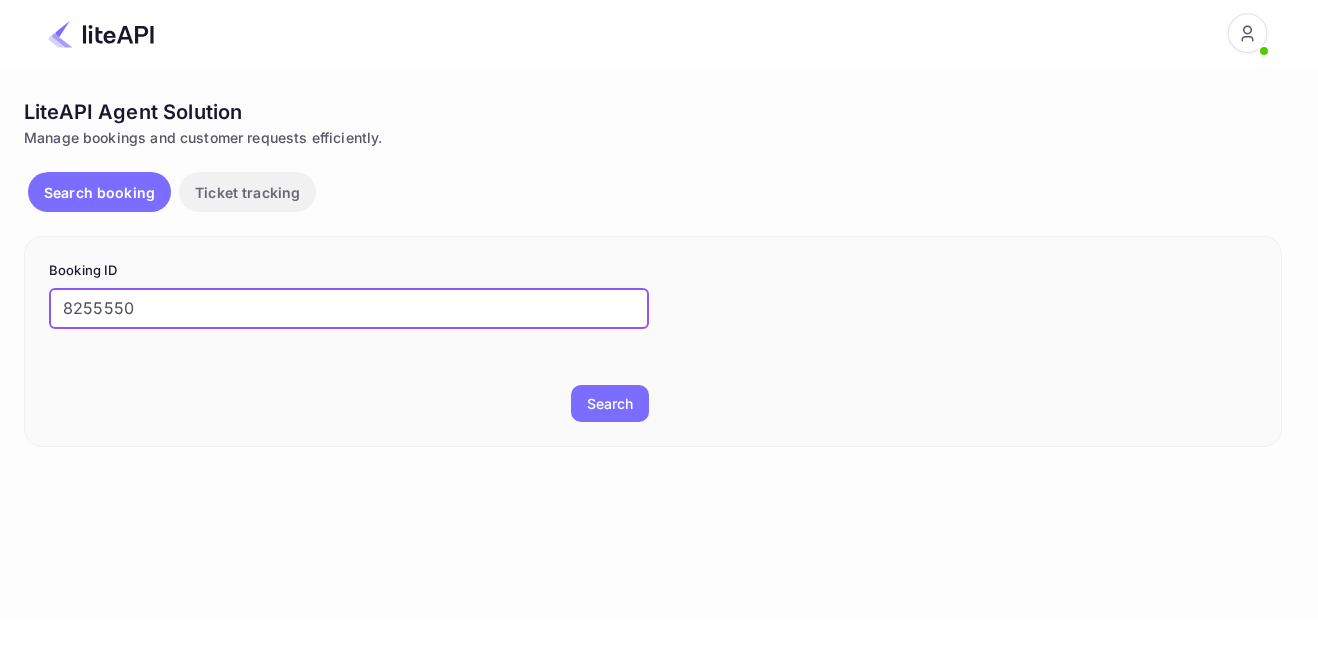 type on "8255550" 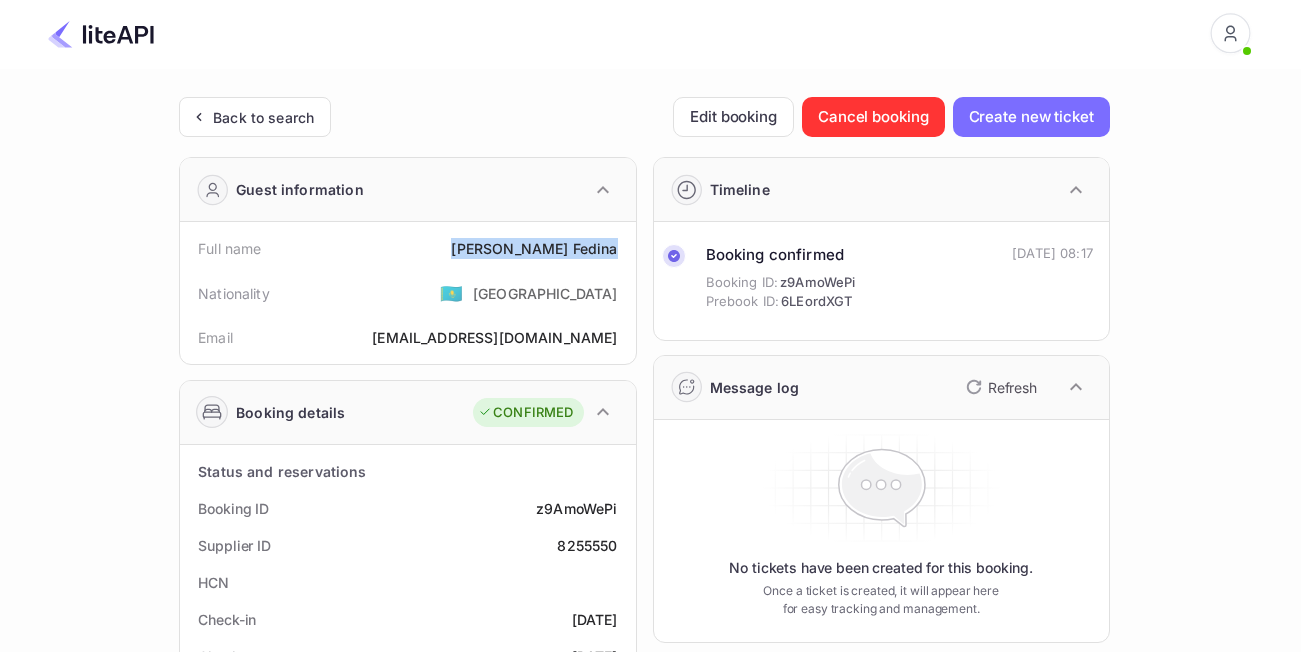 drag, startPoint x: 507, startPoint y: 251, endPoint x: 625, endPoint y: 252, distance: 118.004234 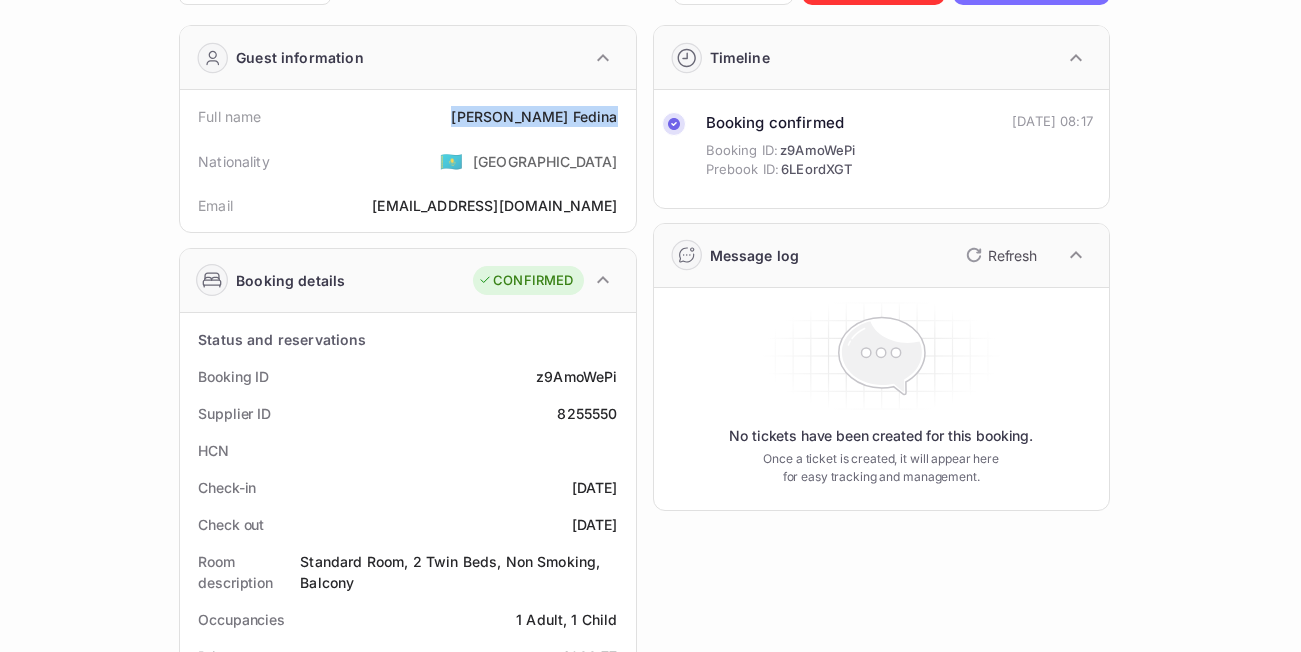 scroll, scrollTop: 400, scrollLeft: 0, axis: vertical 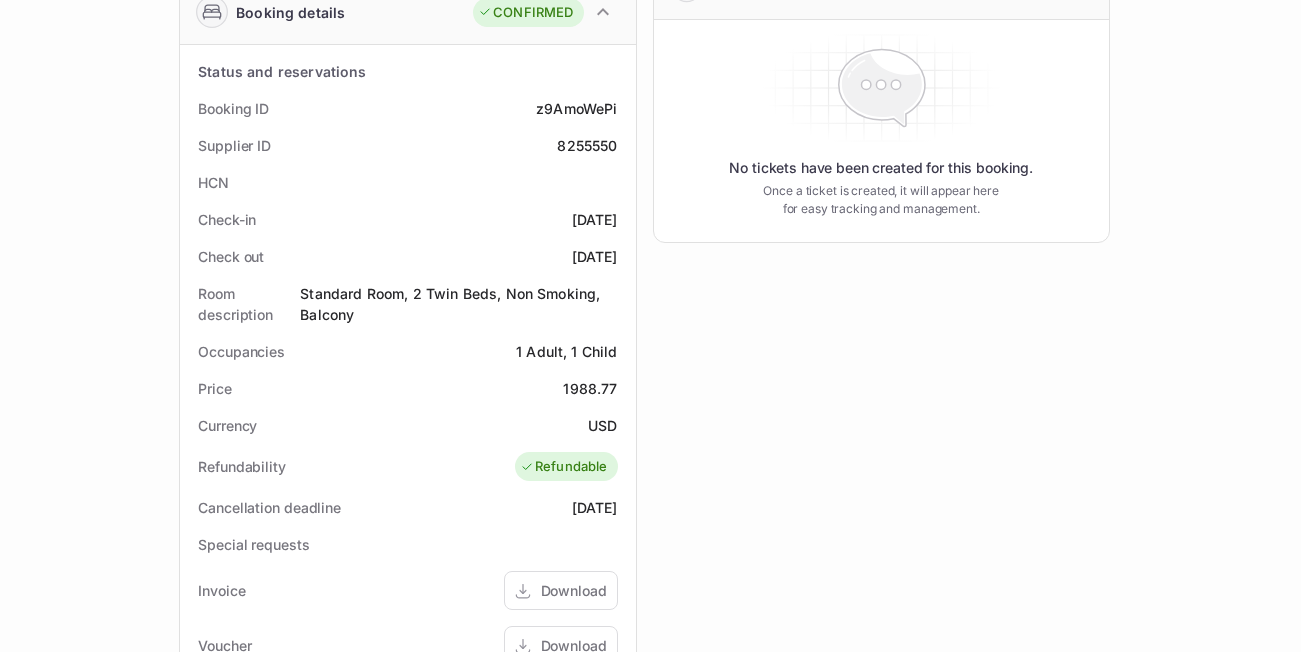 click on "1988.77" at bounding box center [590, 388] 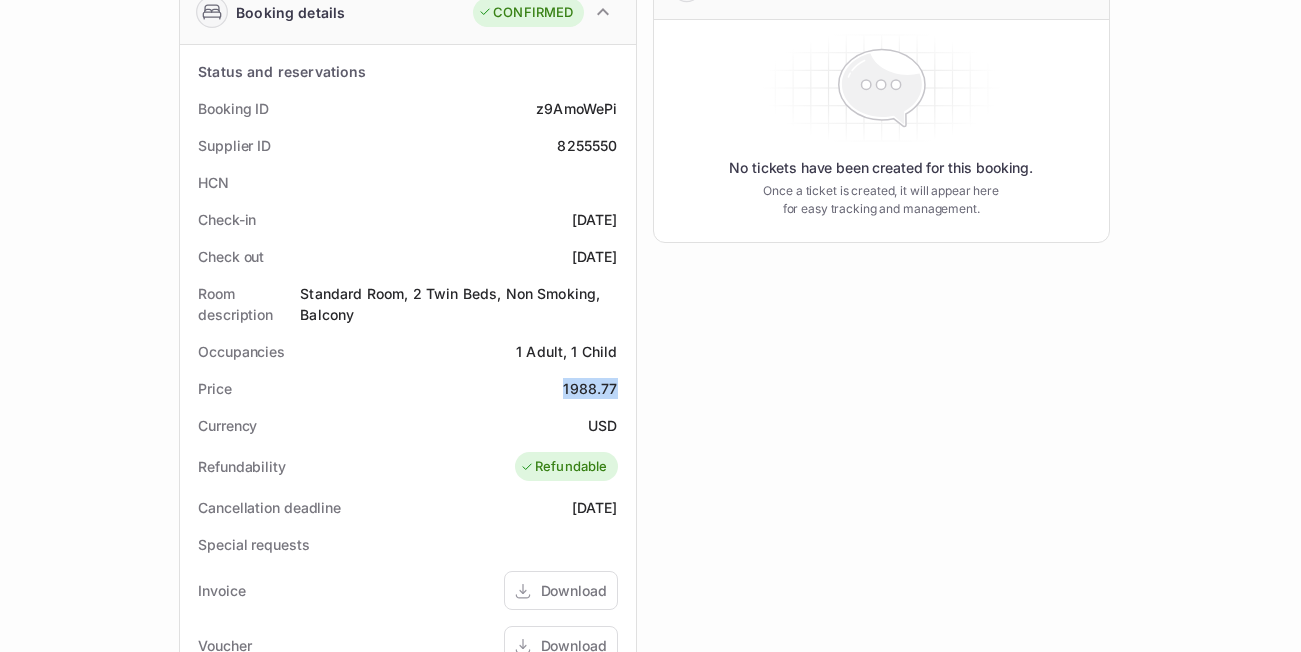 click on "1988.77" at bounding box center (590, 388) 